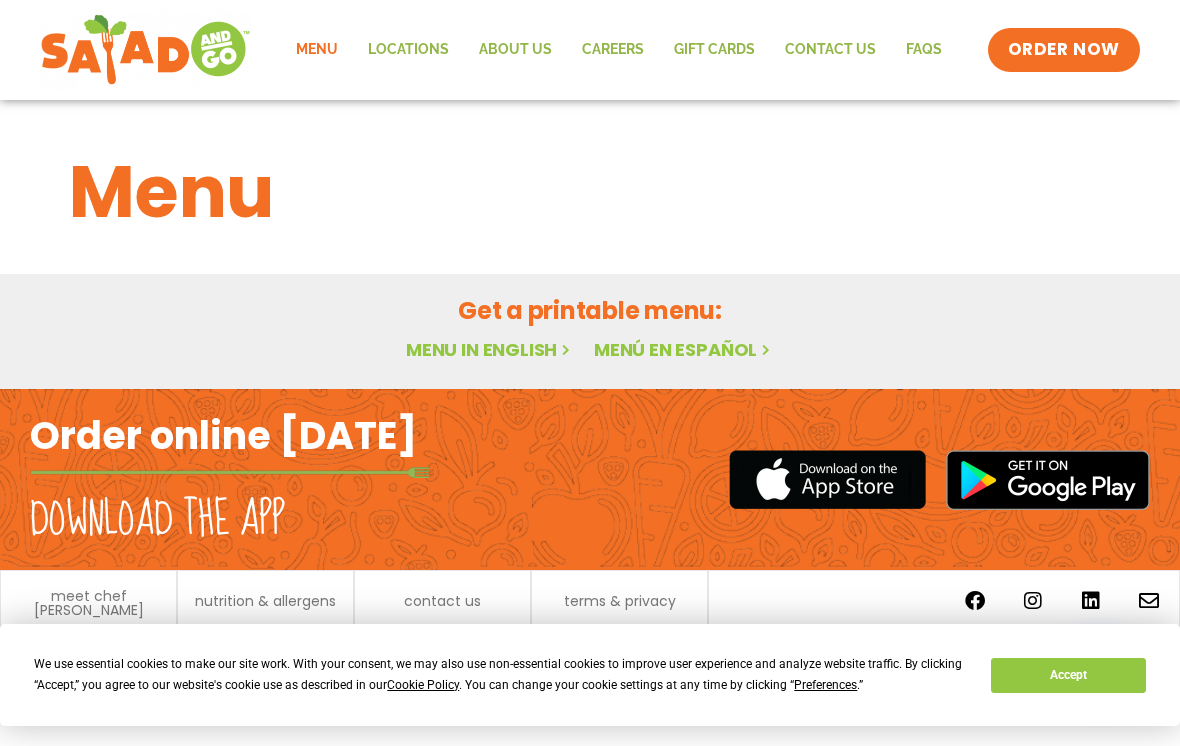 scroll, scrollTop: 0, scrollLeft: 0, axis: both 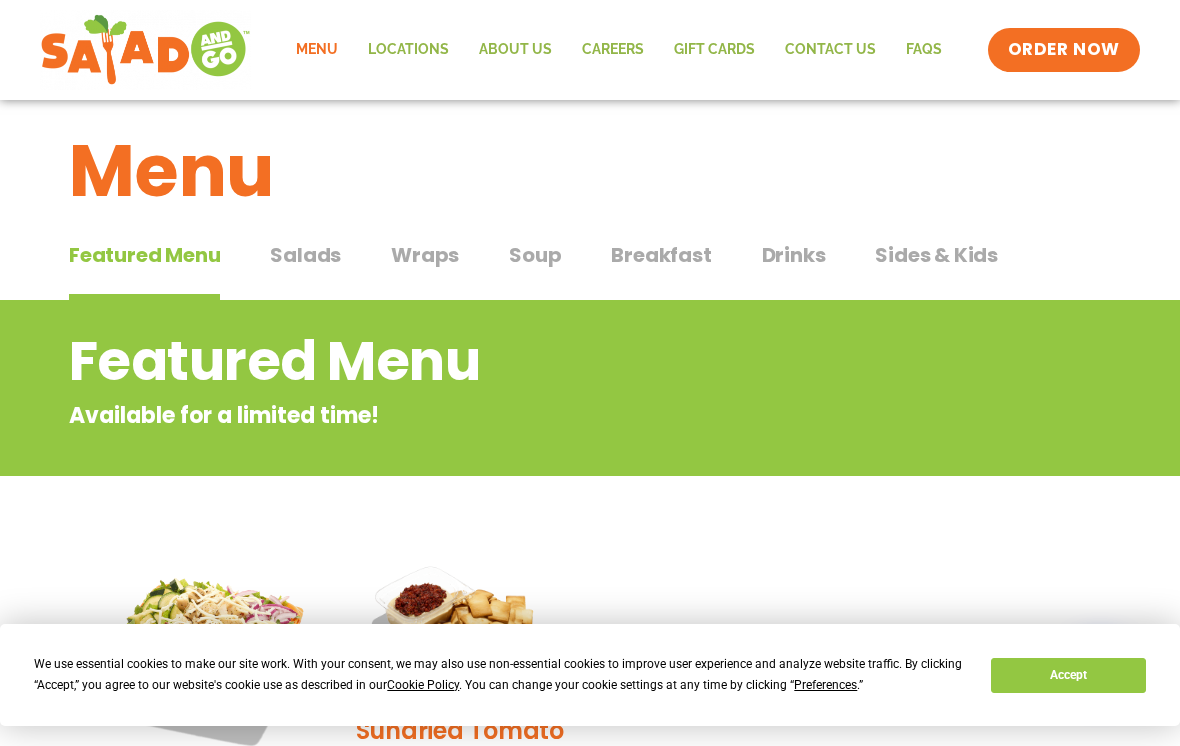 click on "Salads" at bounding box center [305, 255] 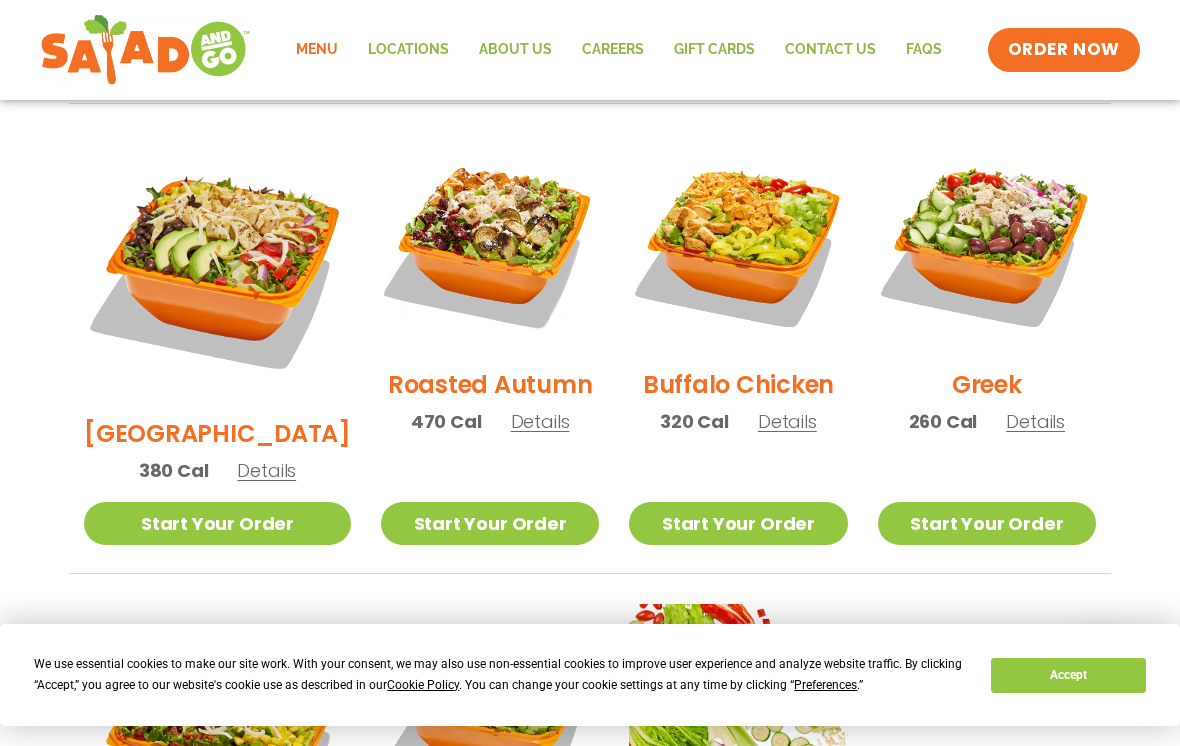 scroll, scrollTop: 1029, scrollLeft: 0, axis: vertical 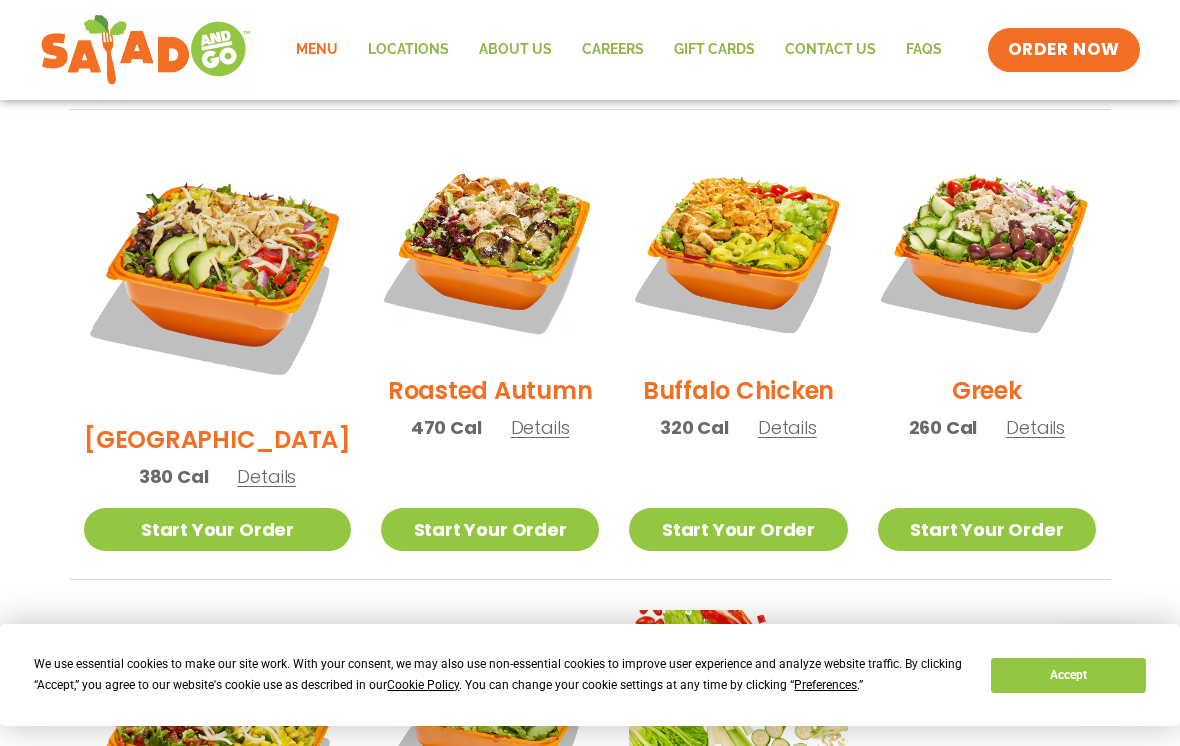 click on "Details" at bounding box center [787, 427] 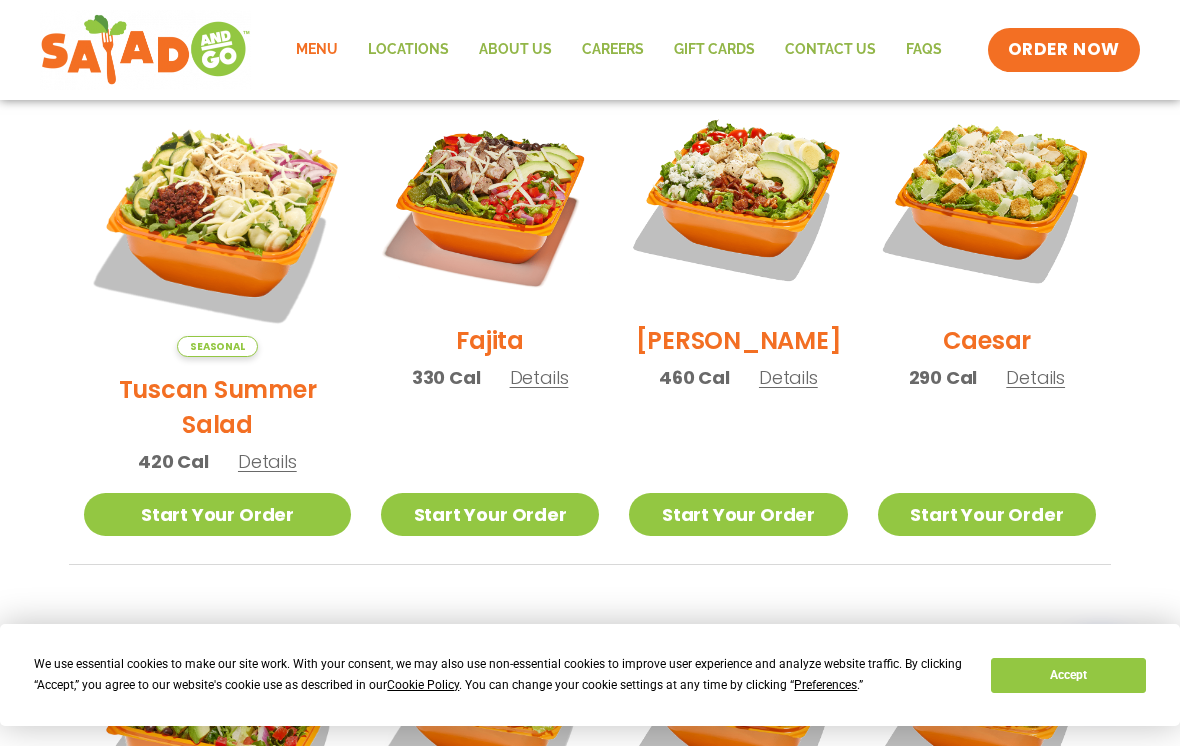 scroll, scrollTop: 573, scrollLeft: 0, axis: vertical 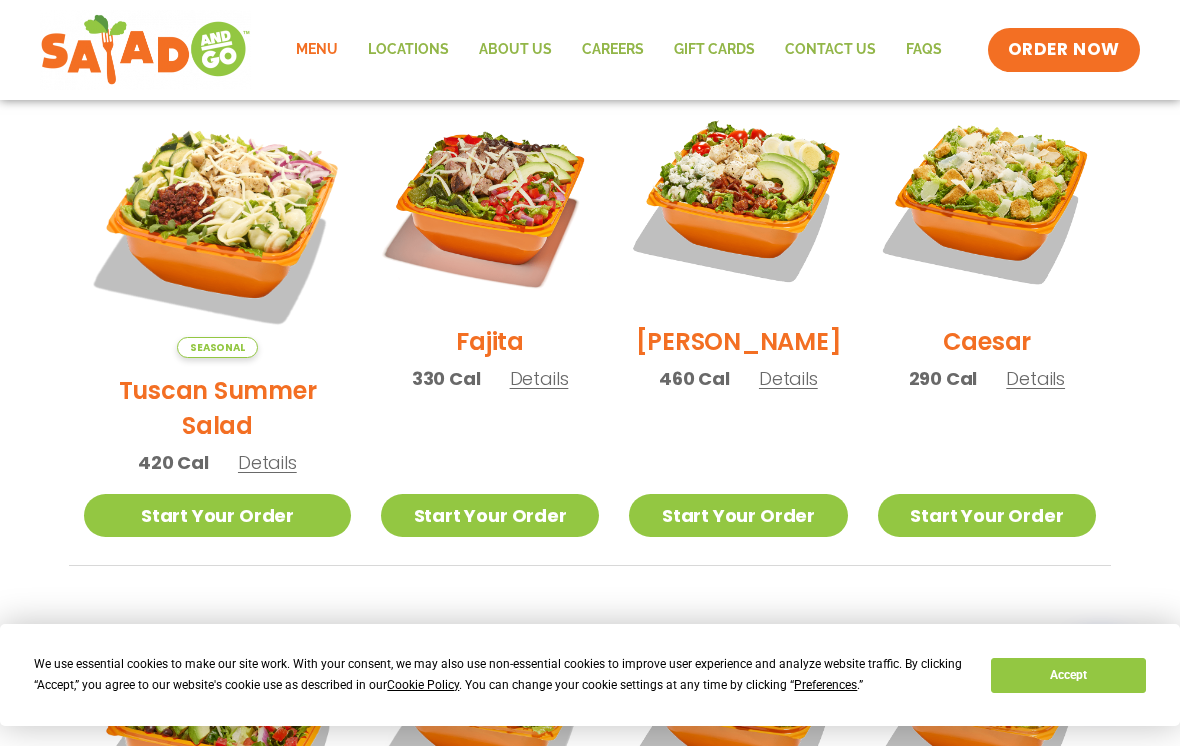 click on "Fajita   330 Cal   Details" at bounding box center (490, 250) 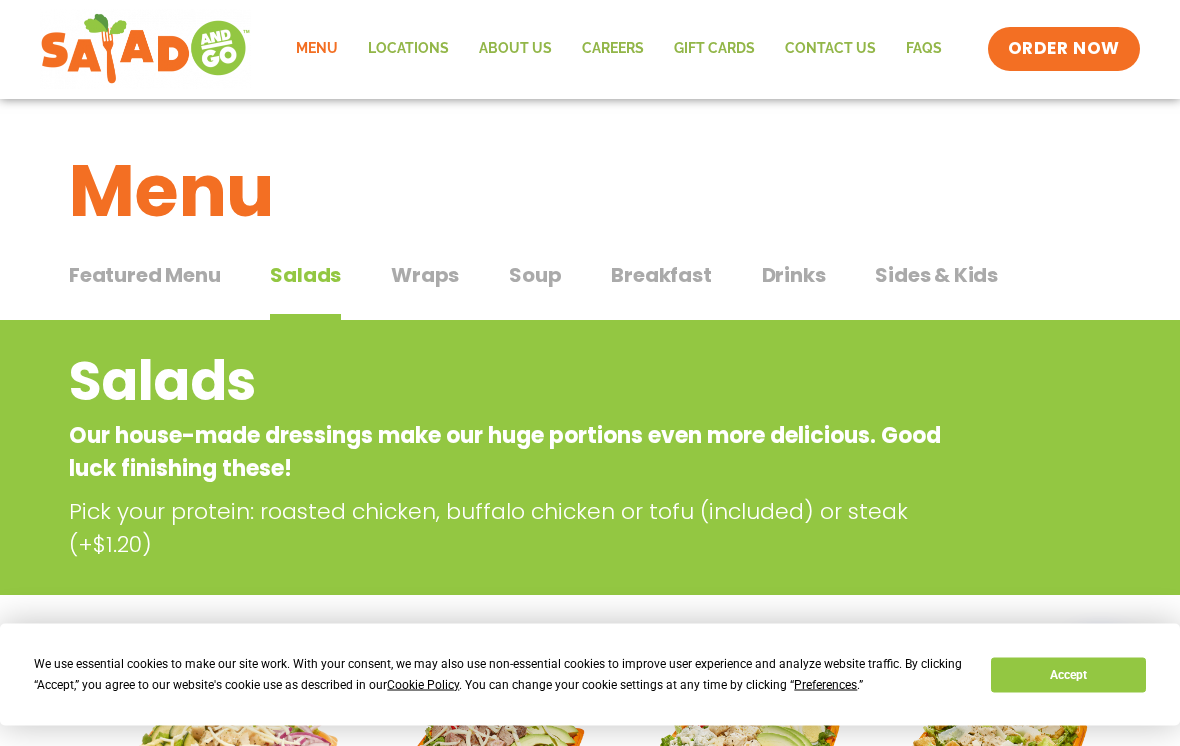 scroll, scrollTop: 0, scrollLeft: 0, axis: both 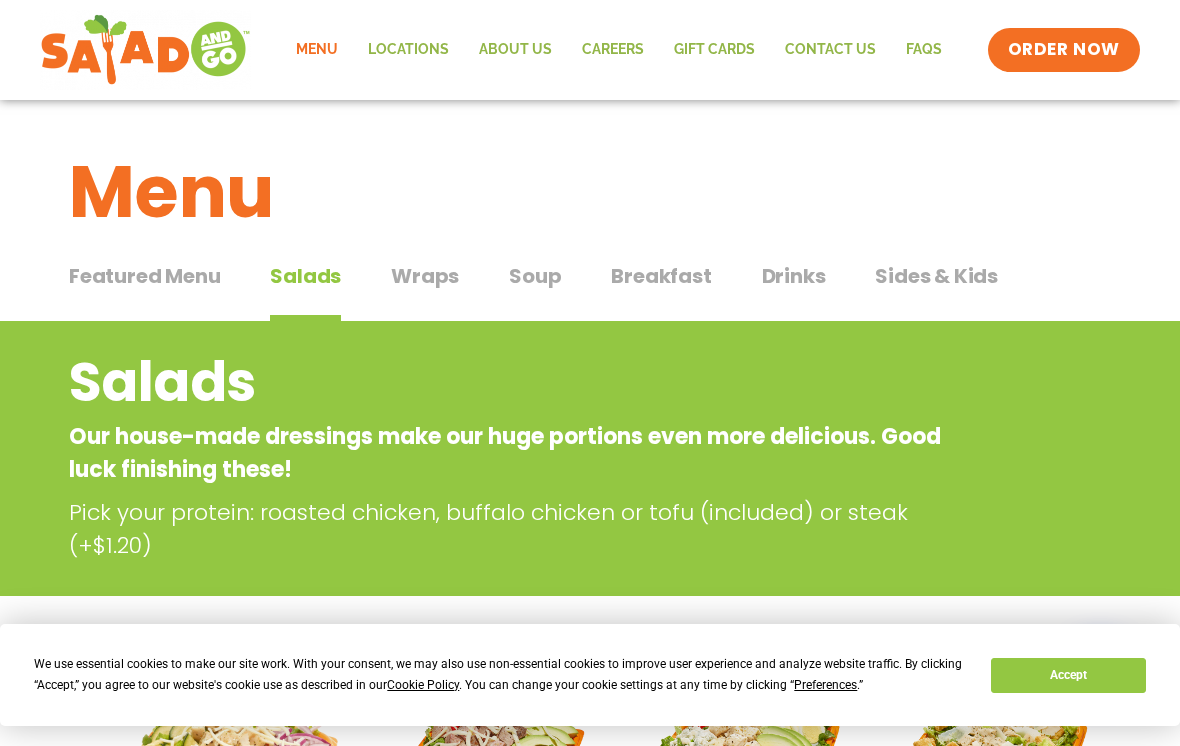 click on "Soup" at bounding box center (535, 276) 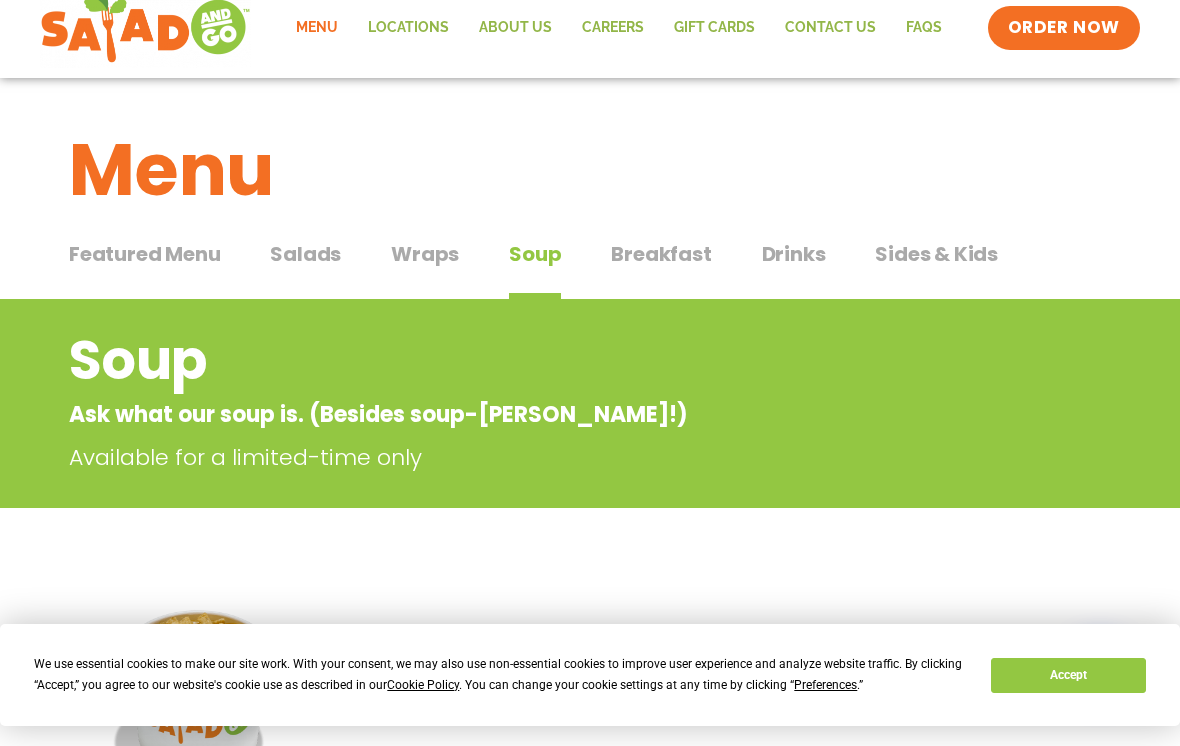 scroll, scrollTop: 0, scrollLeft: 0, axis: both 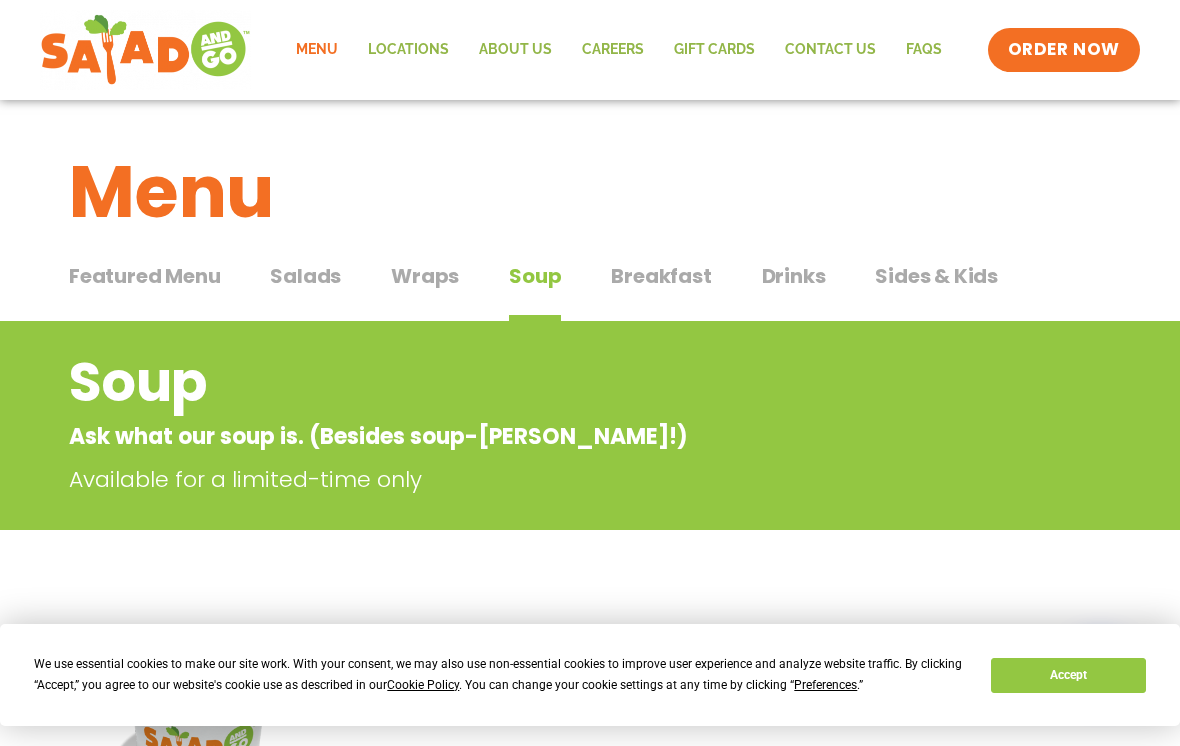 click on "Wraps" at bounding box center (425, 276) 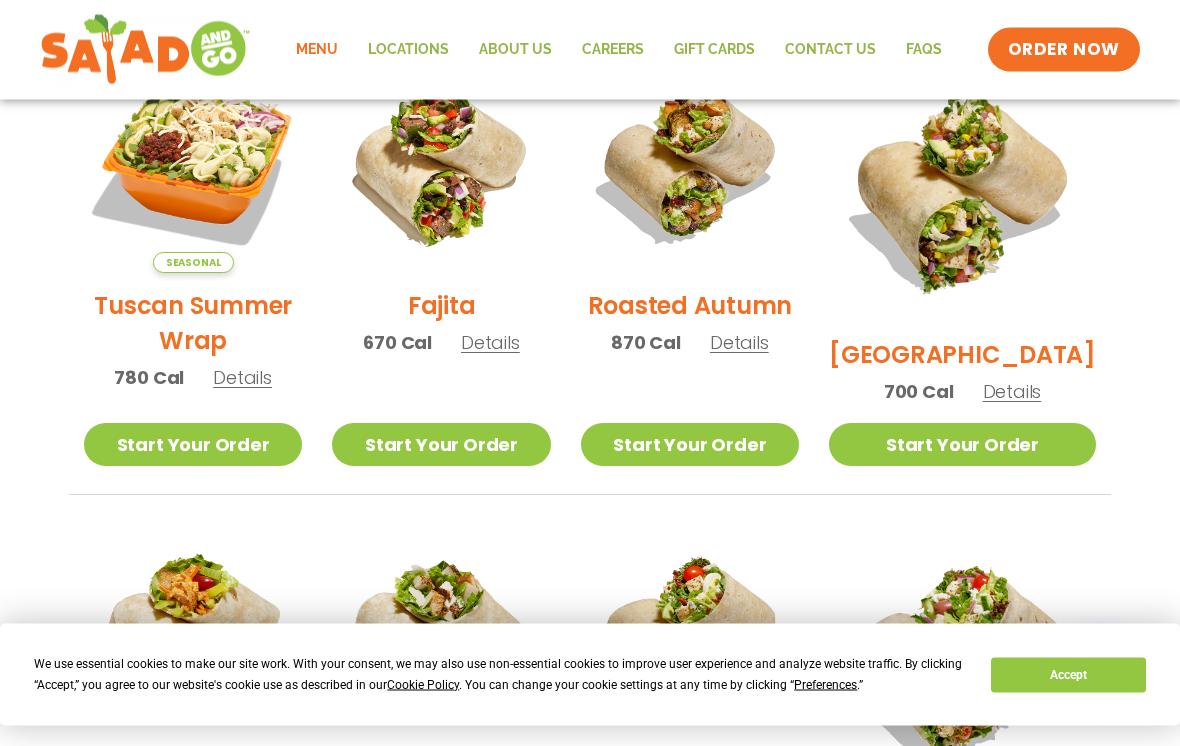 scroll, scrollTop: 576, scrollLeft: 0, axis: vertical 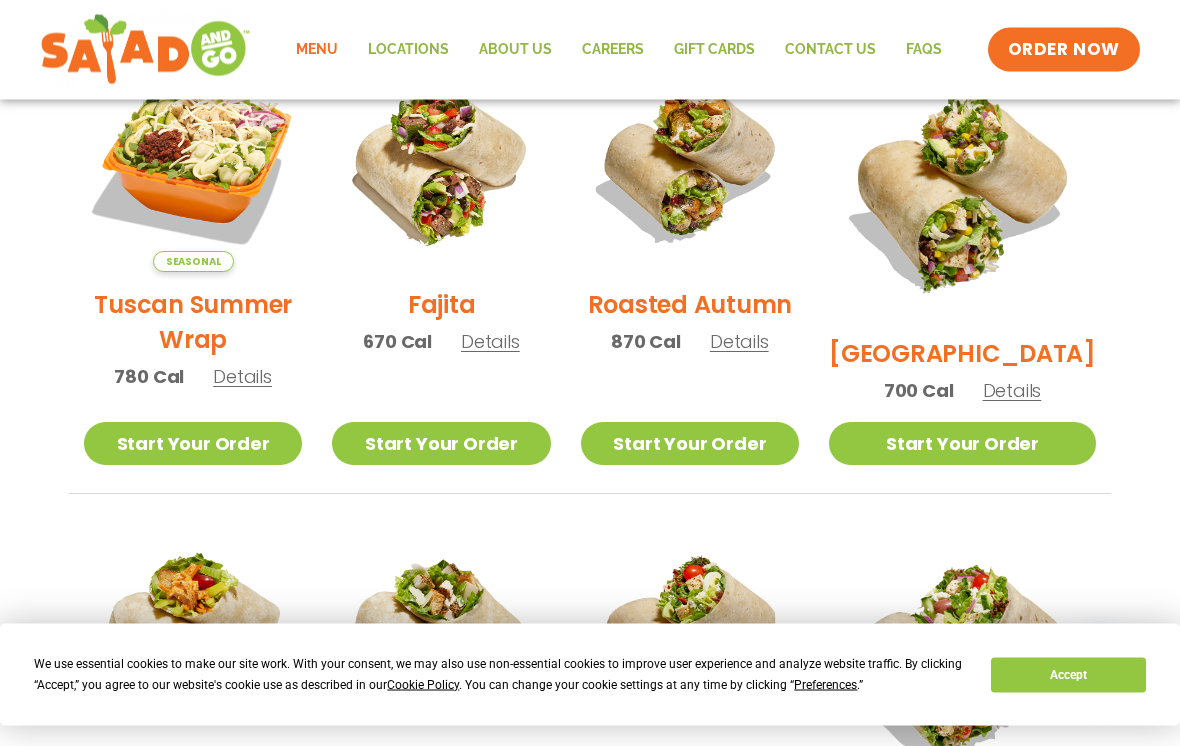 click on "Details" at bounding box center (242, 377) 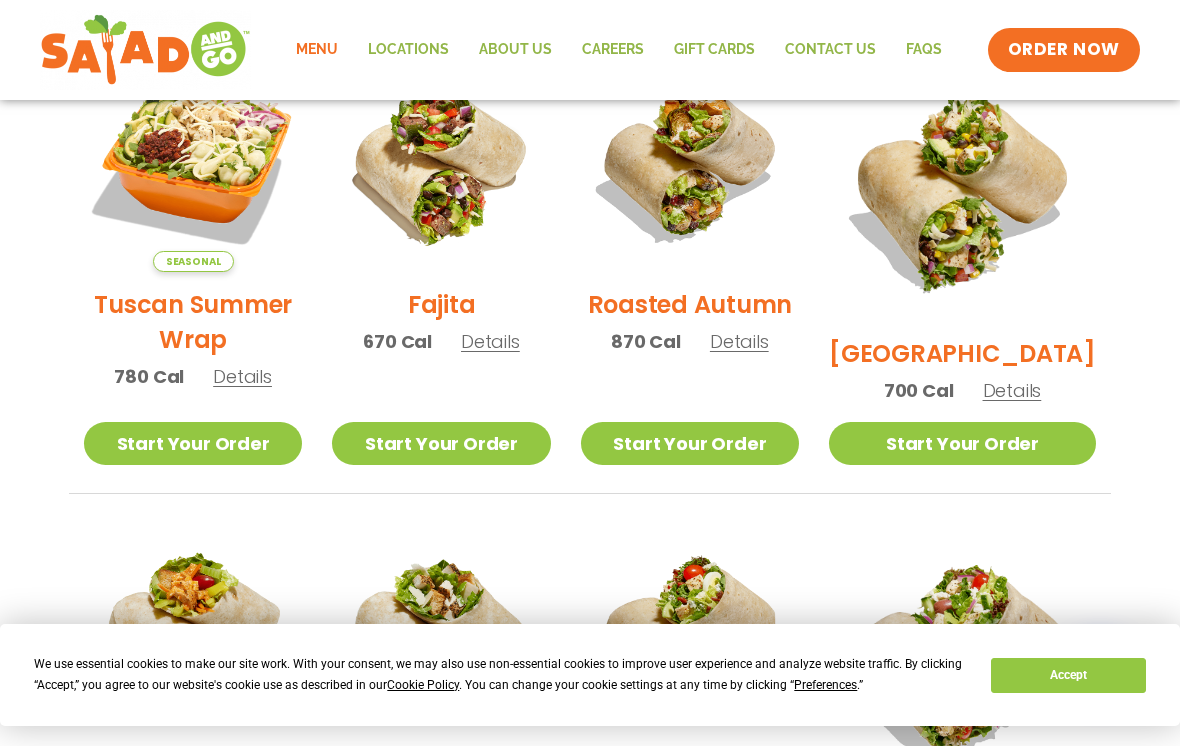 click on "Menu Locations About Us Careers GIFT CARDS Contact Us FAQs     Menu Menu Locations About Us Careers GIFT CARDS Contact Us FAQs       ORDER NOW" at bounding box center (590, 50) 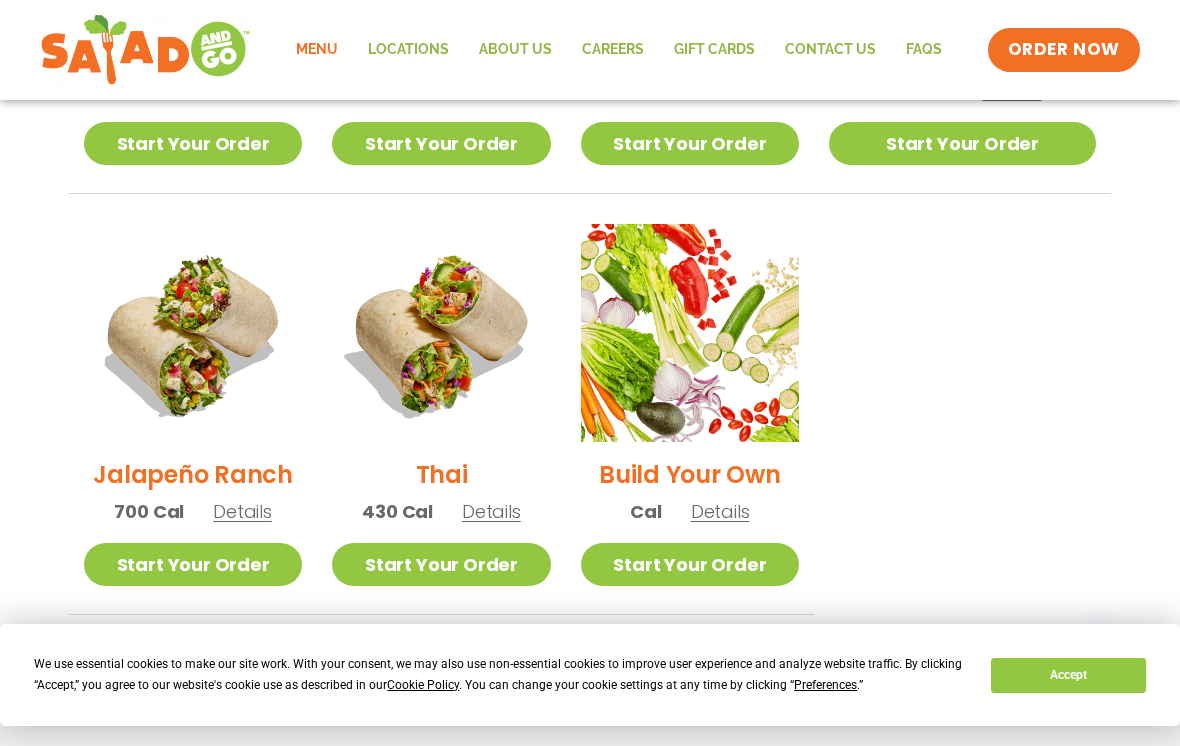 scroll, scrollTop: 1352, scrollLeft: 0, axis: vertical 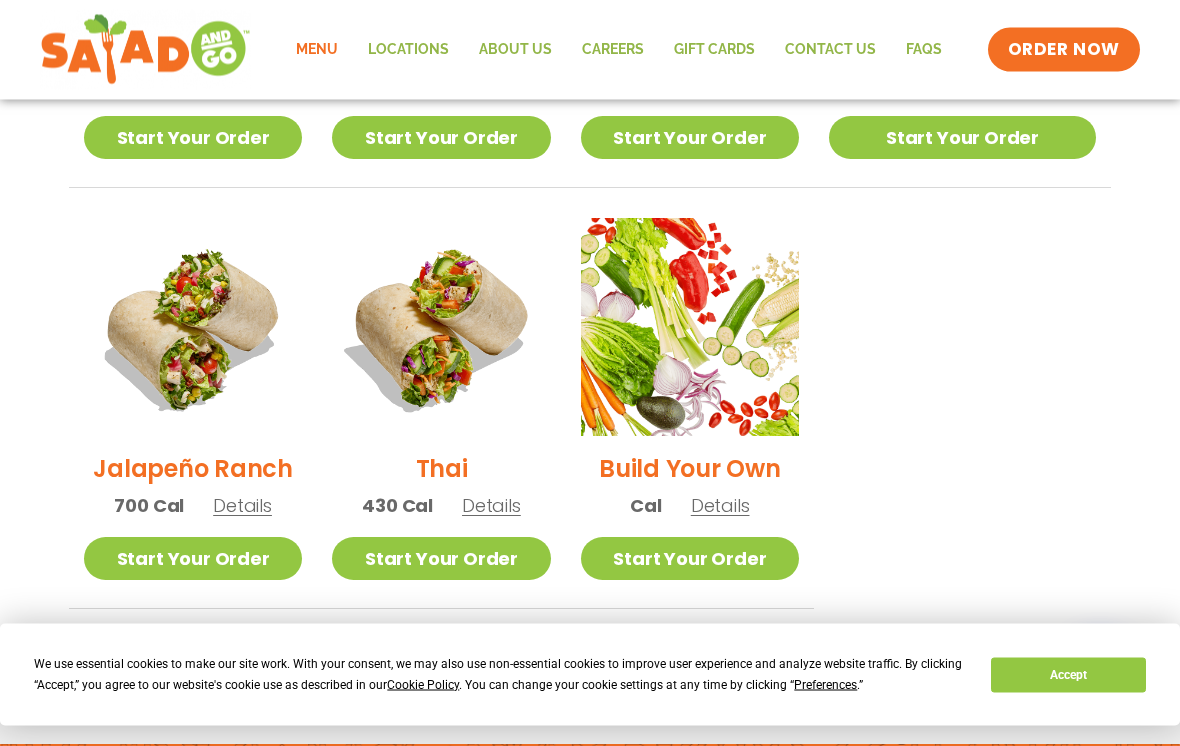 click on "Details" at bounding box center [491, 506] 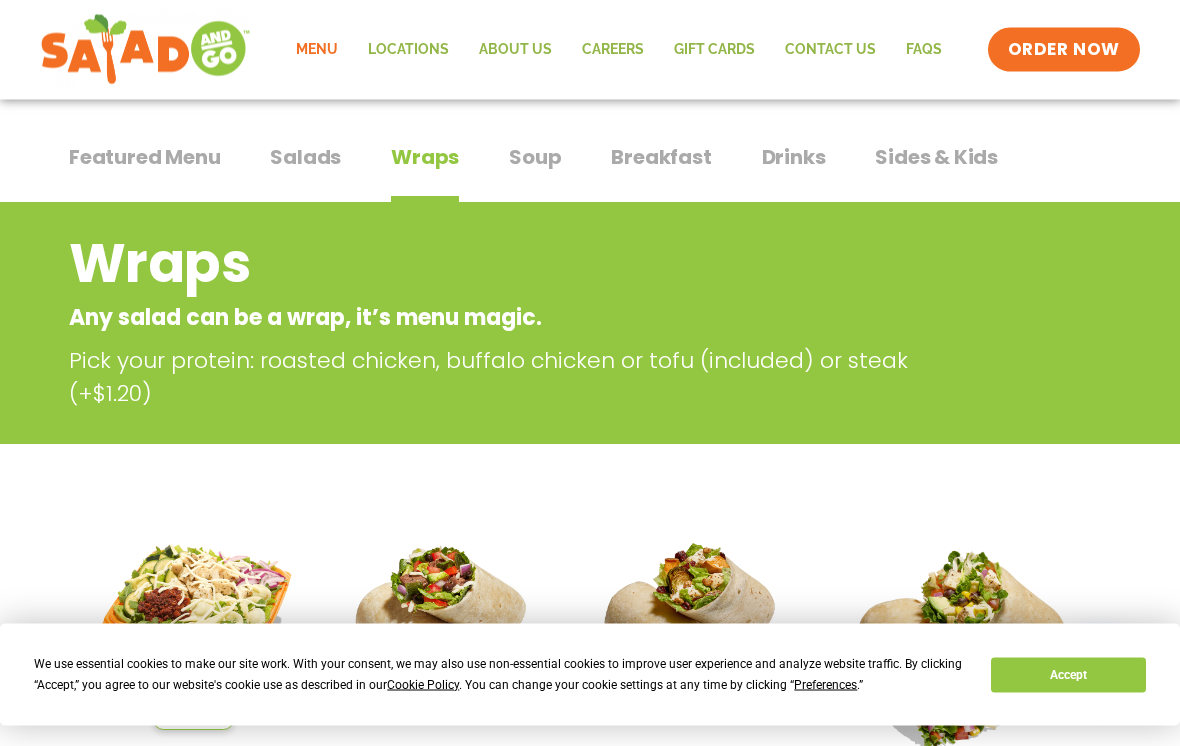 scroll, scrollTop: 0, scrollLeft: 0, axis: both 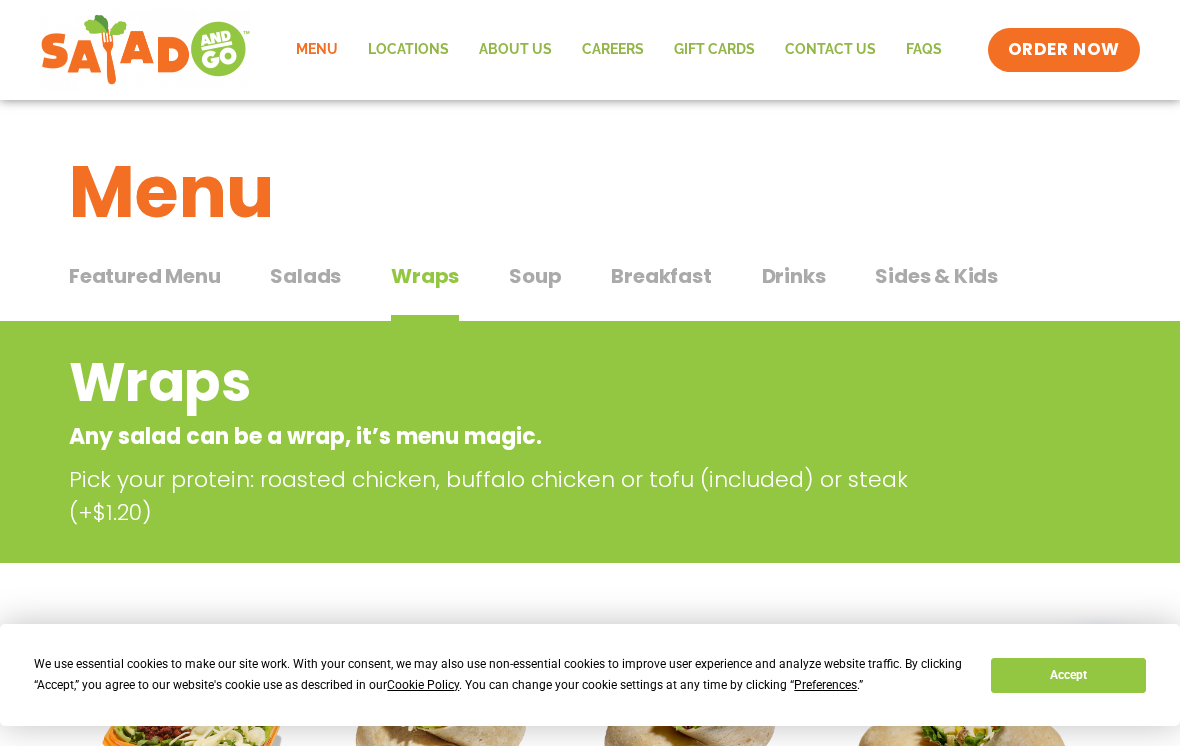 click on "Sides & Kids   Sides & Kids" at bounding box center [936, 291] 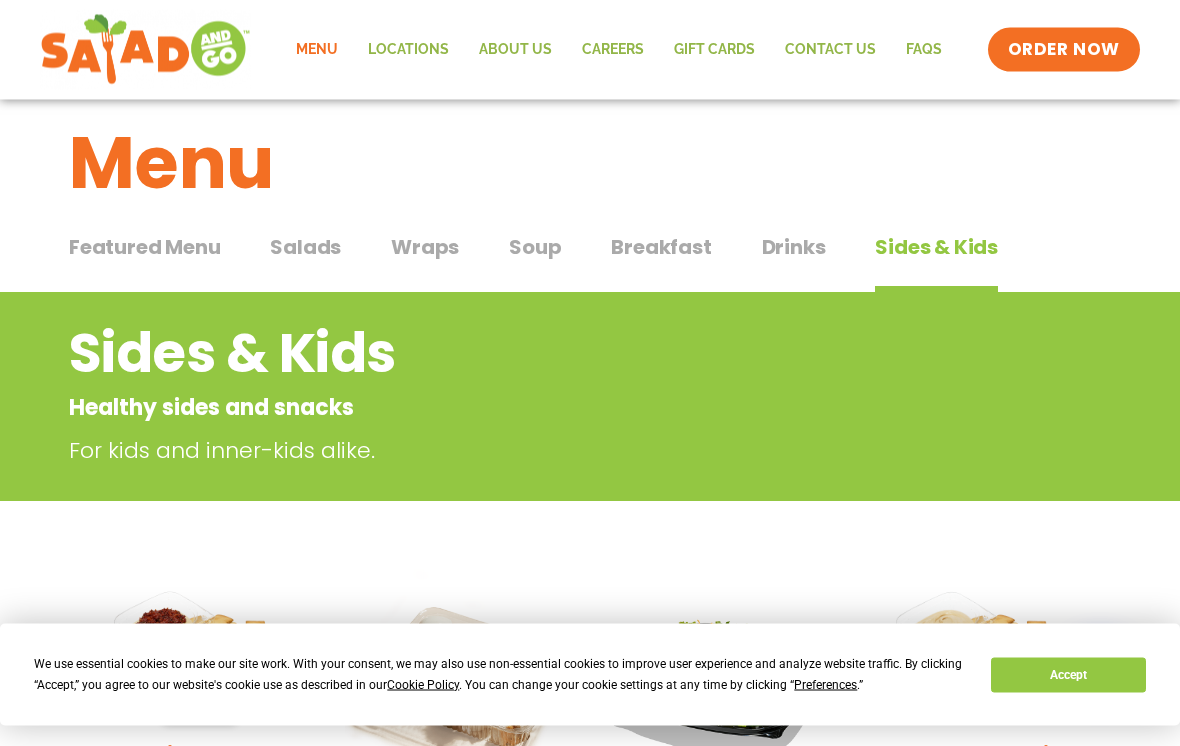scroll, scrollTop: 0, scrollLeft: 0, axis: both 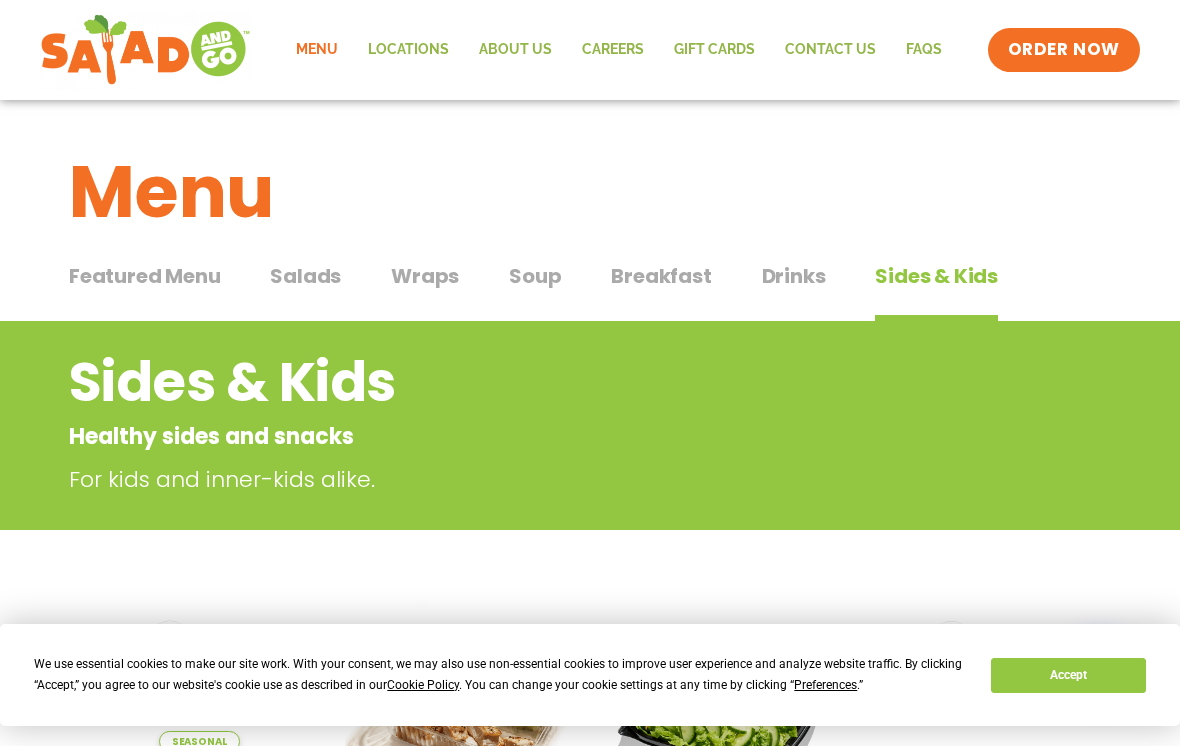 click on "Locations" 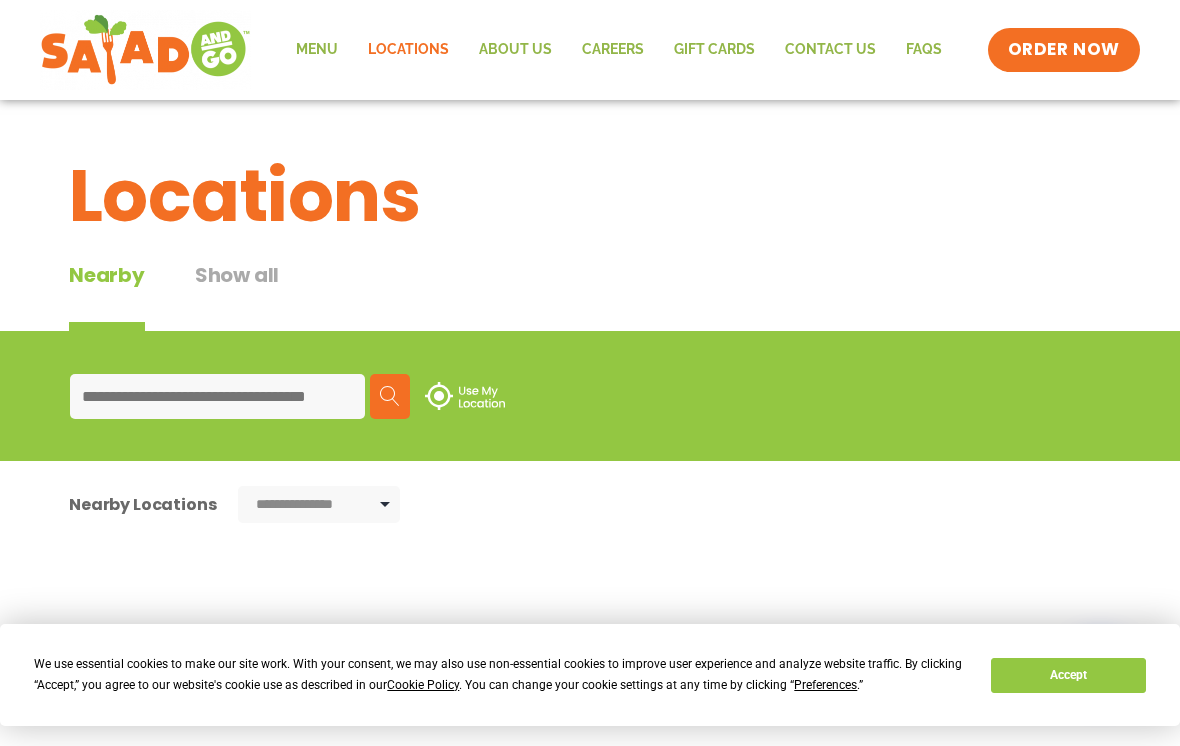 scroll, scrollTop: 0, scrollLeft: 0, axis: both 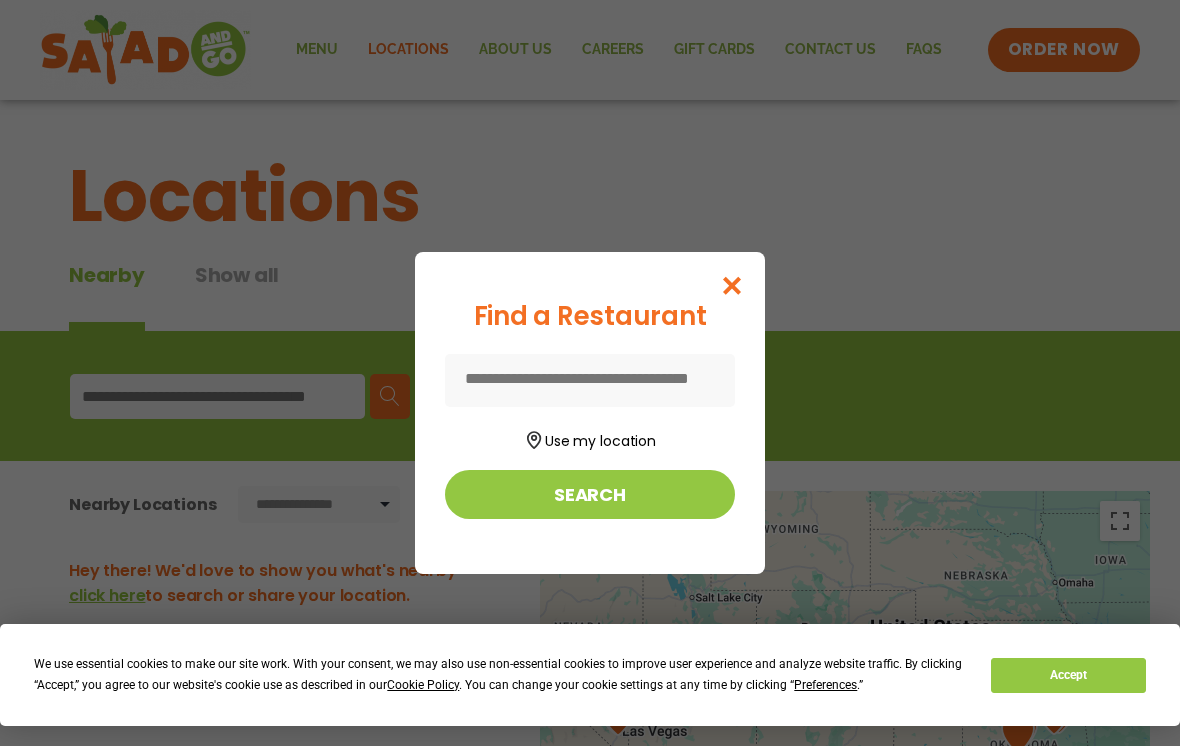click at bounding box center [590, 380] 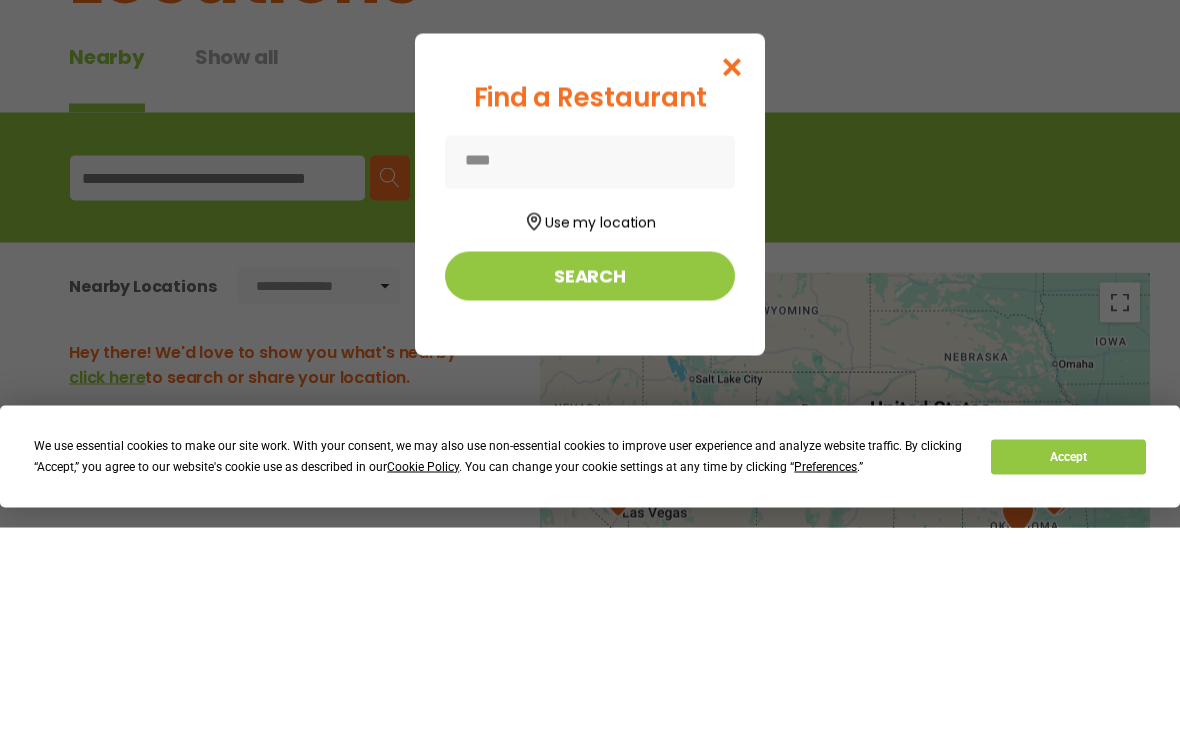 type on "**********" 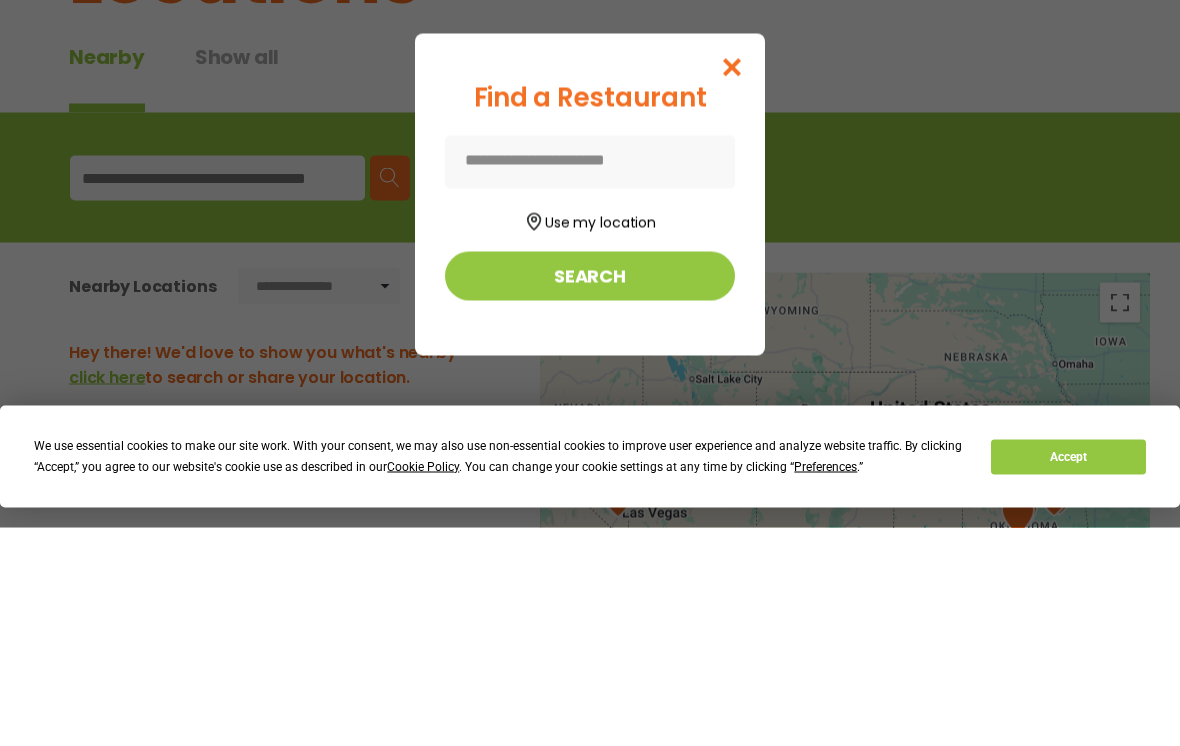 scroll, scrollTop: 219, scrollLeft: 0, axis: vertical 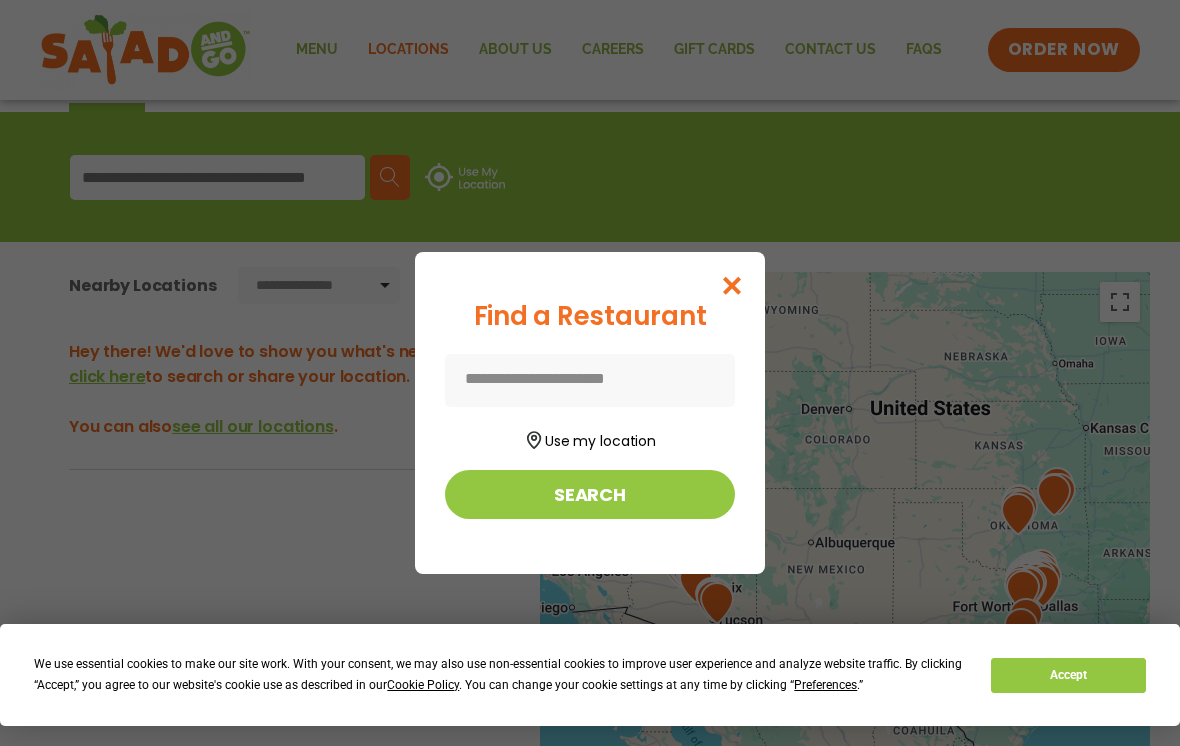 type on "**********" 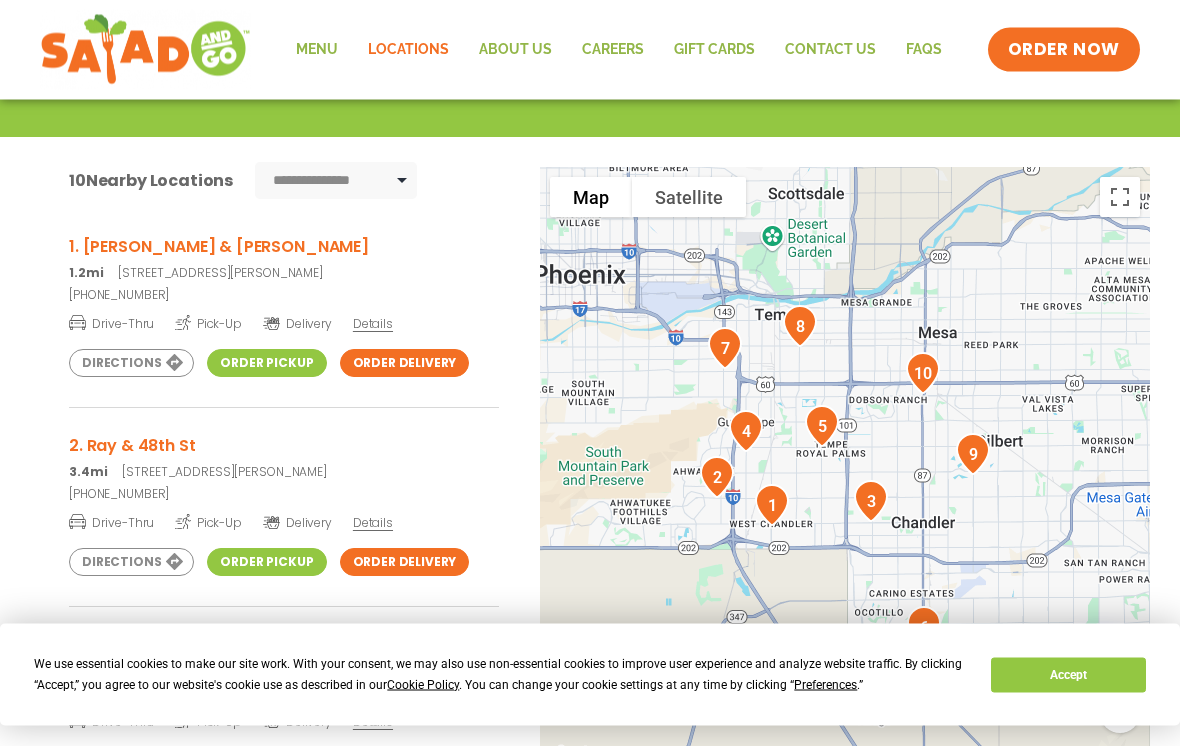 scroll, scrollTop: 324, scrollLeft: 0, axis: vertical 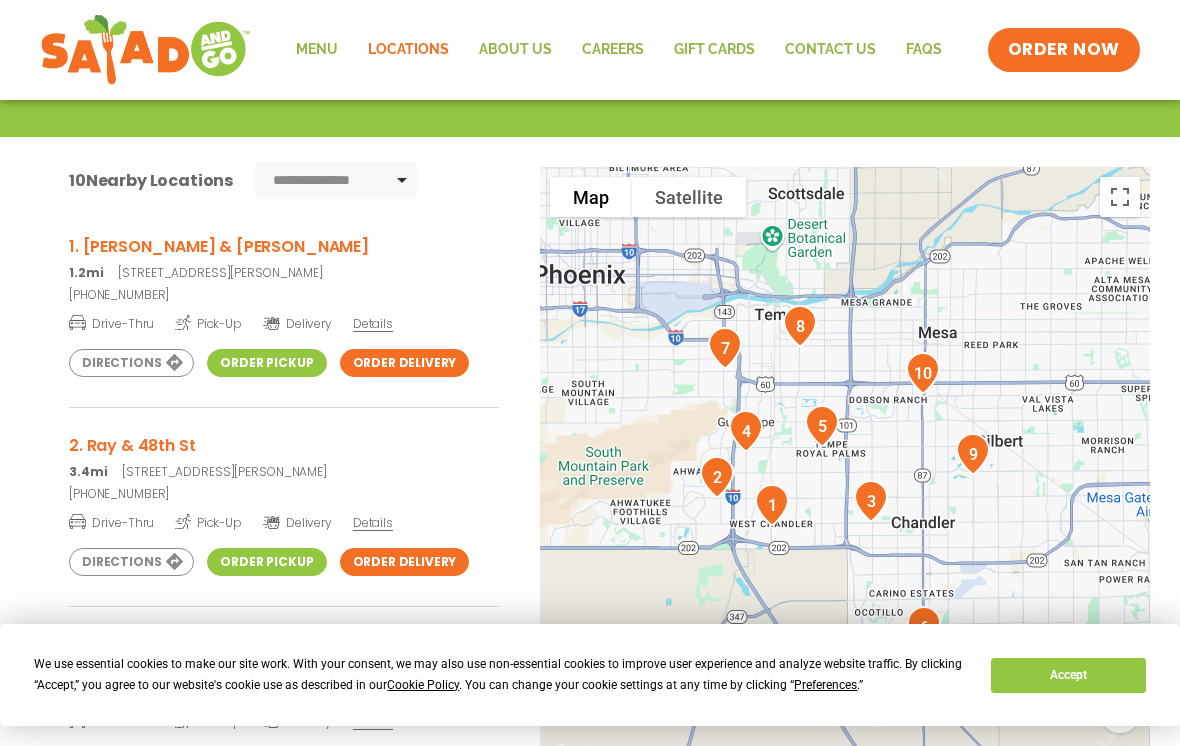 click on "Menu" 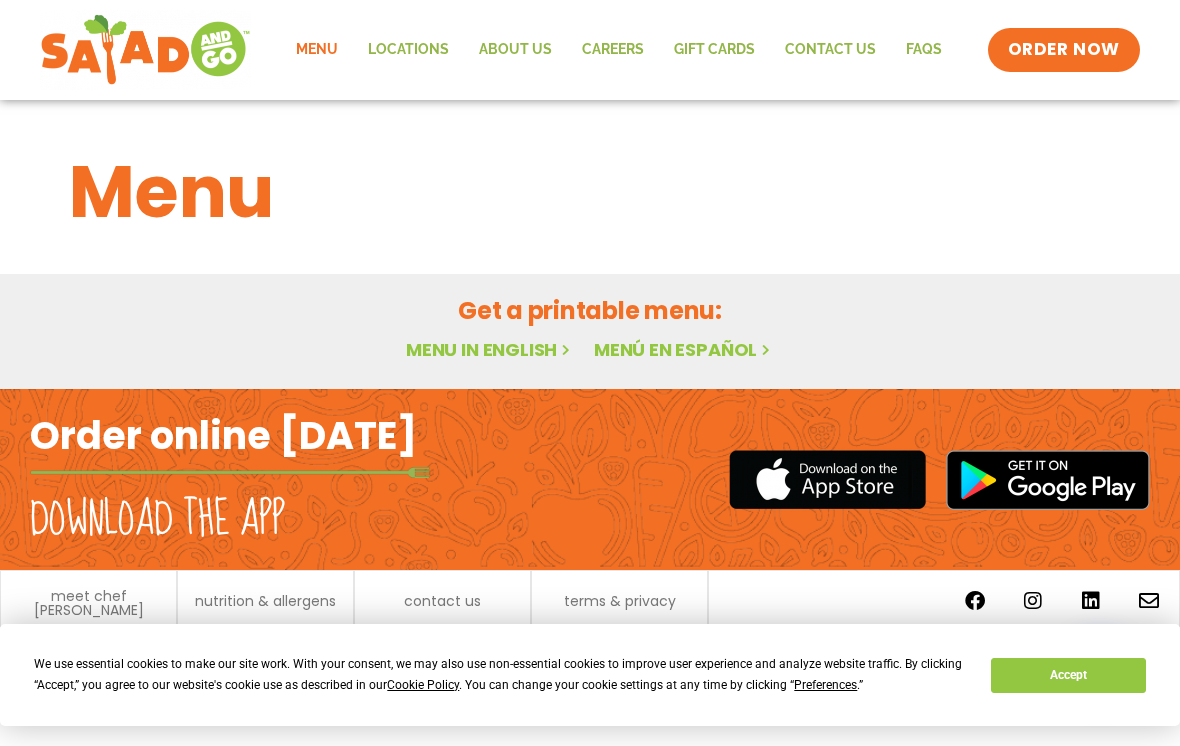 scroll, scrollTop: 0, scrollLeft: 0, axis: both 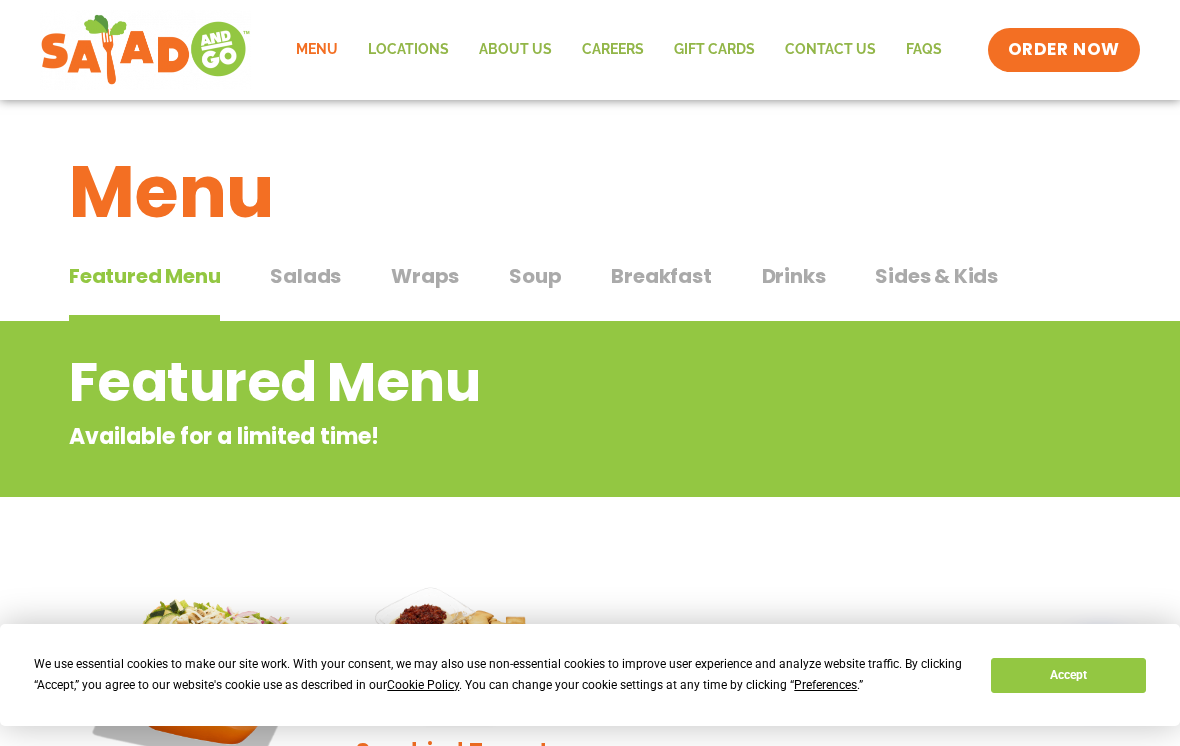 click on "Menu" 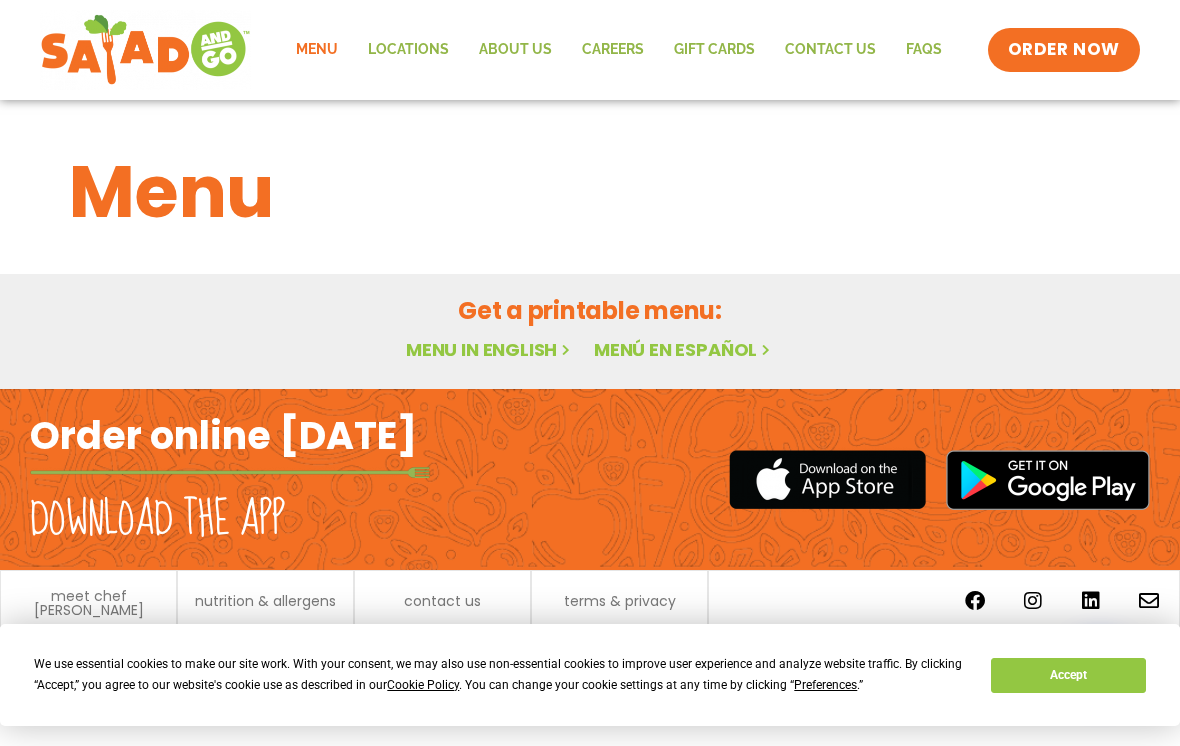 scroll, scrollTop: 0, scrollLeft: 0, axis: both 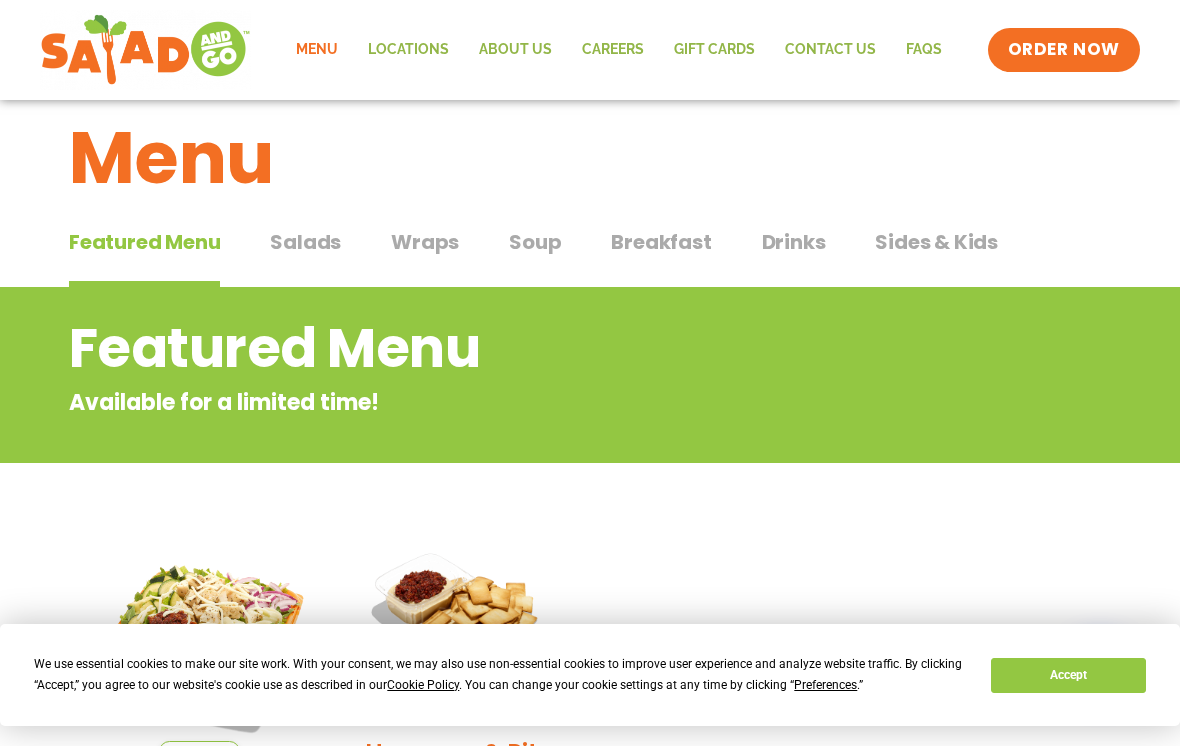 click on "Salads" at bounding box center (305, 242) 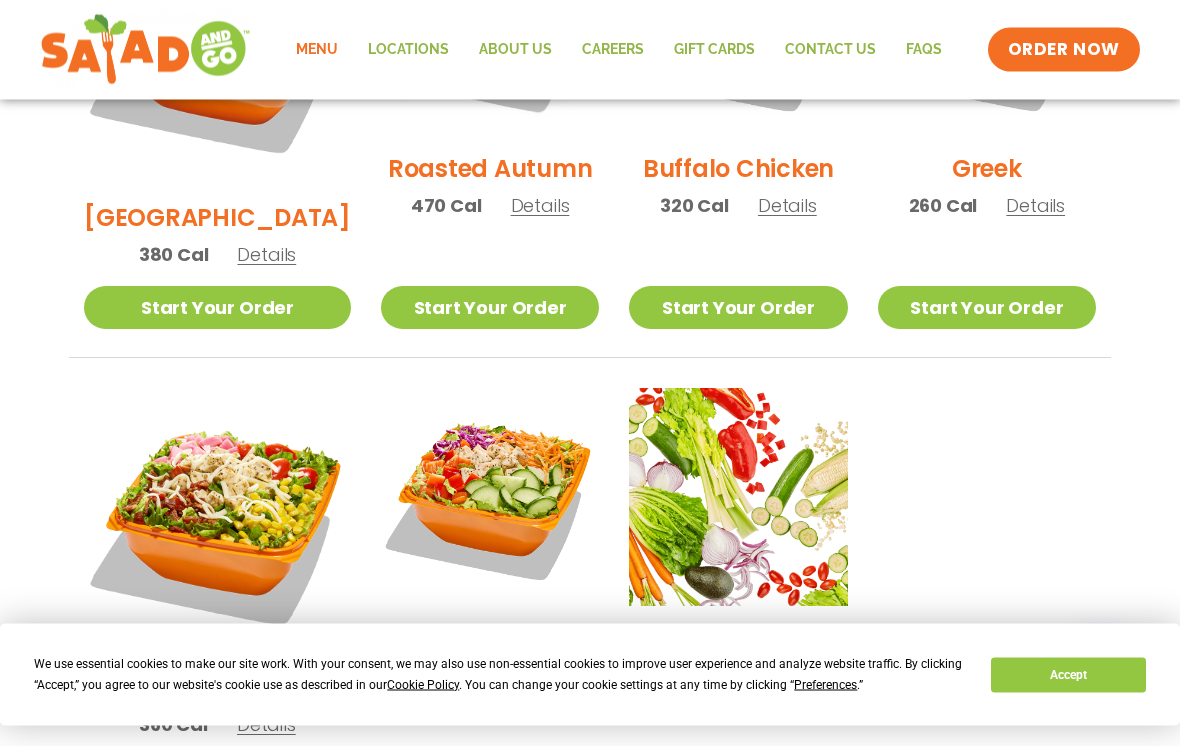 scroll, scrollTop: 1224, scrollLeft: 0, axis: vertical 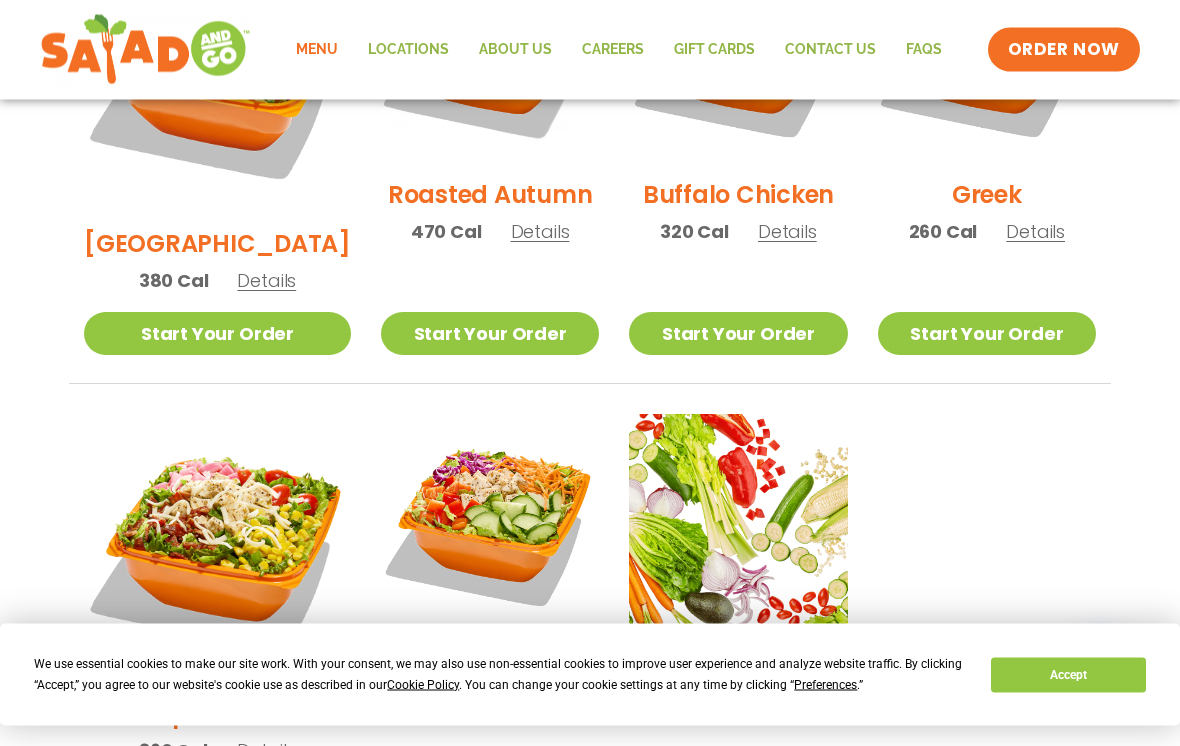 click on "Start Your Order" at bounding box center [738, 334] 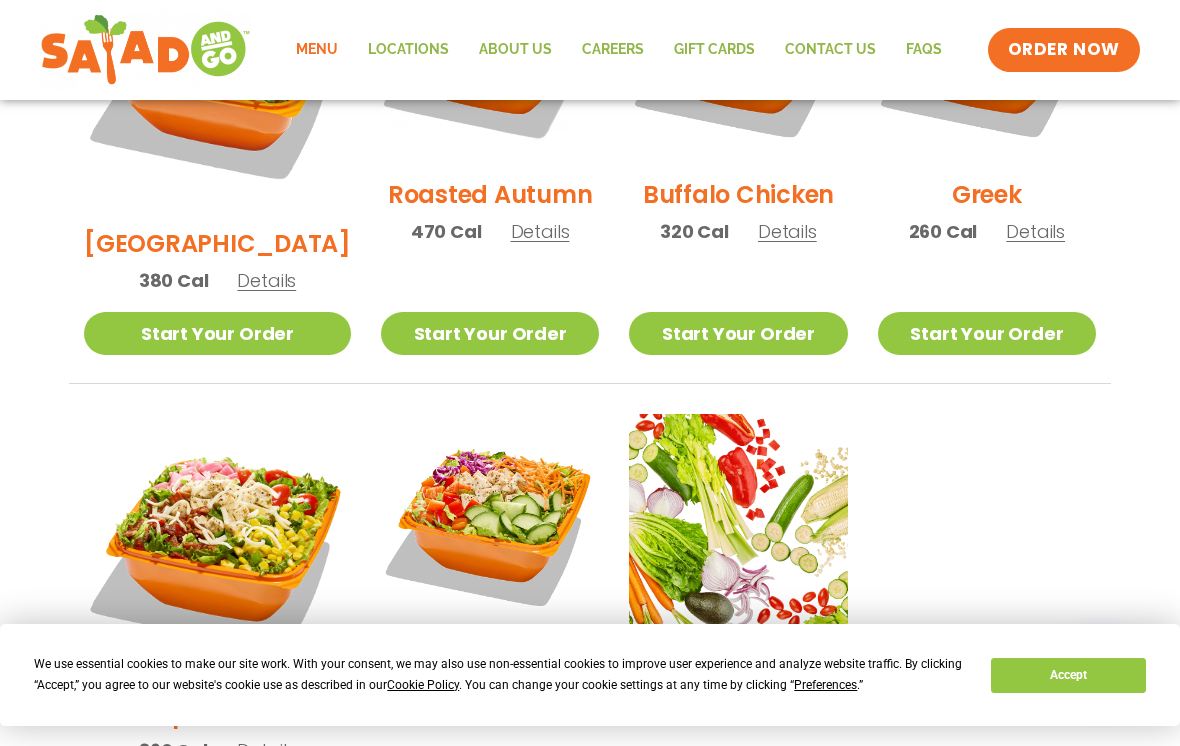 scroll, scrollTop: 34, scrollLeft: 0, axis: vertical 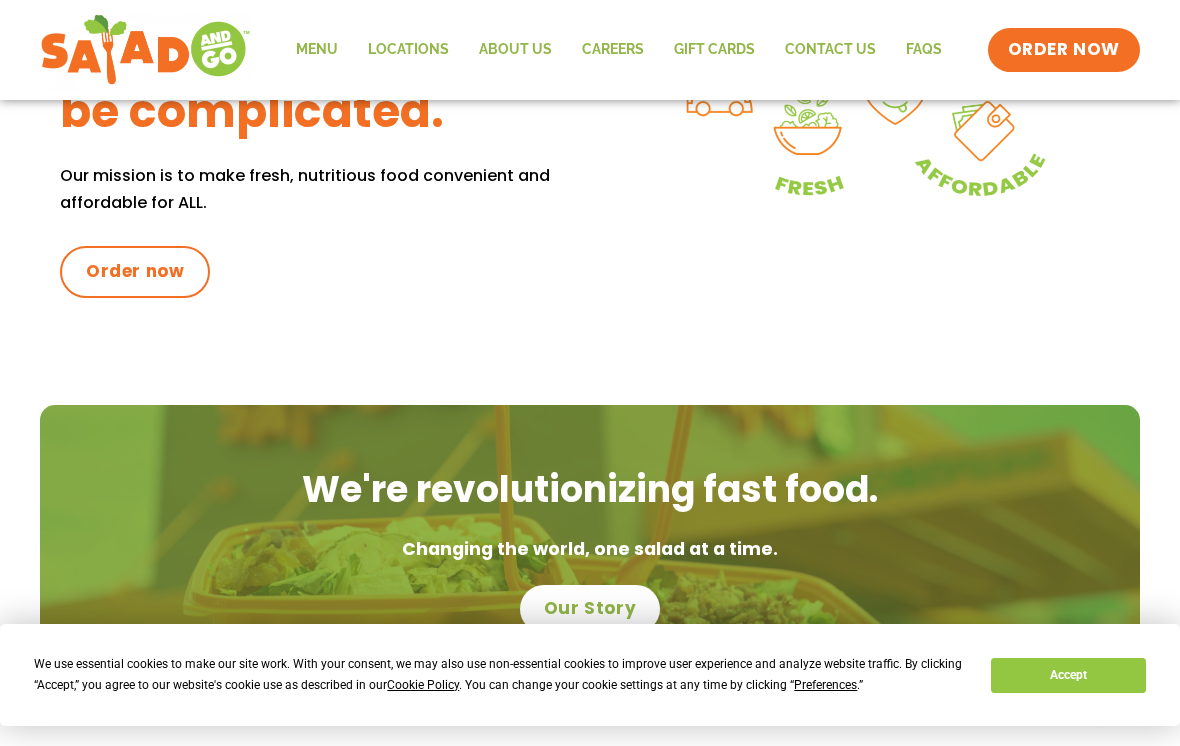 click on "Menu" 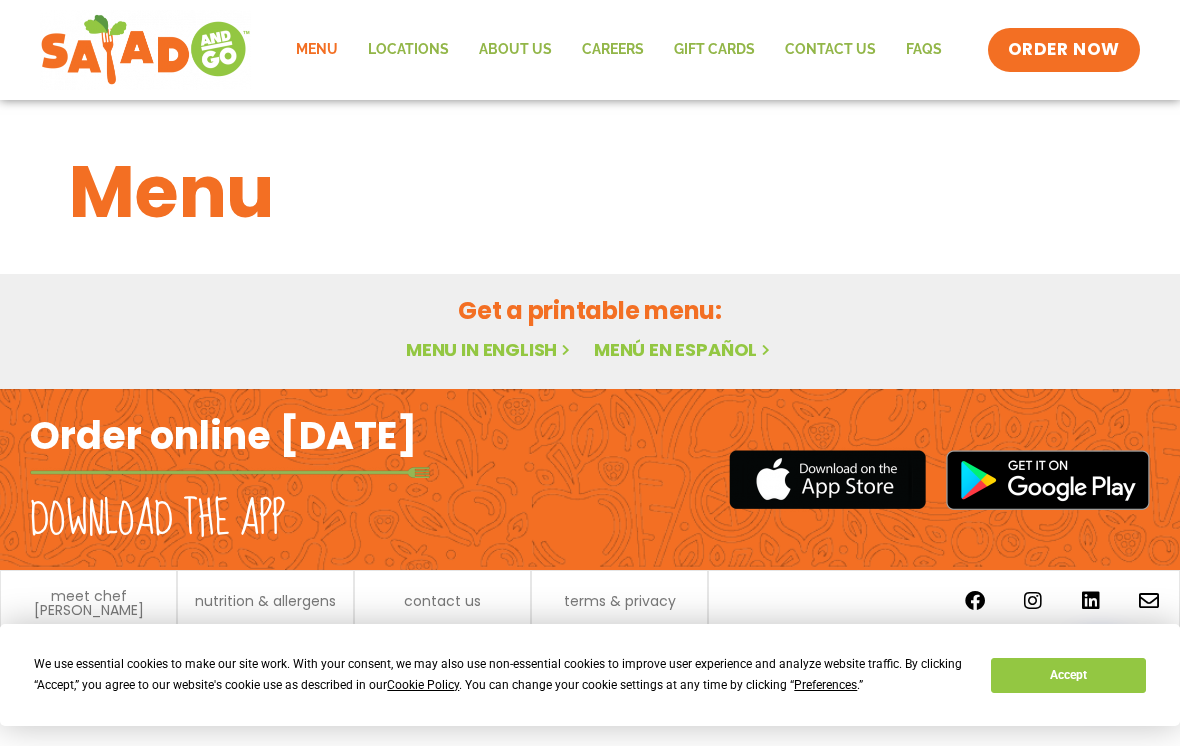 scroll, scrollTop: 0, scrollLeft: 0, axis: both 